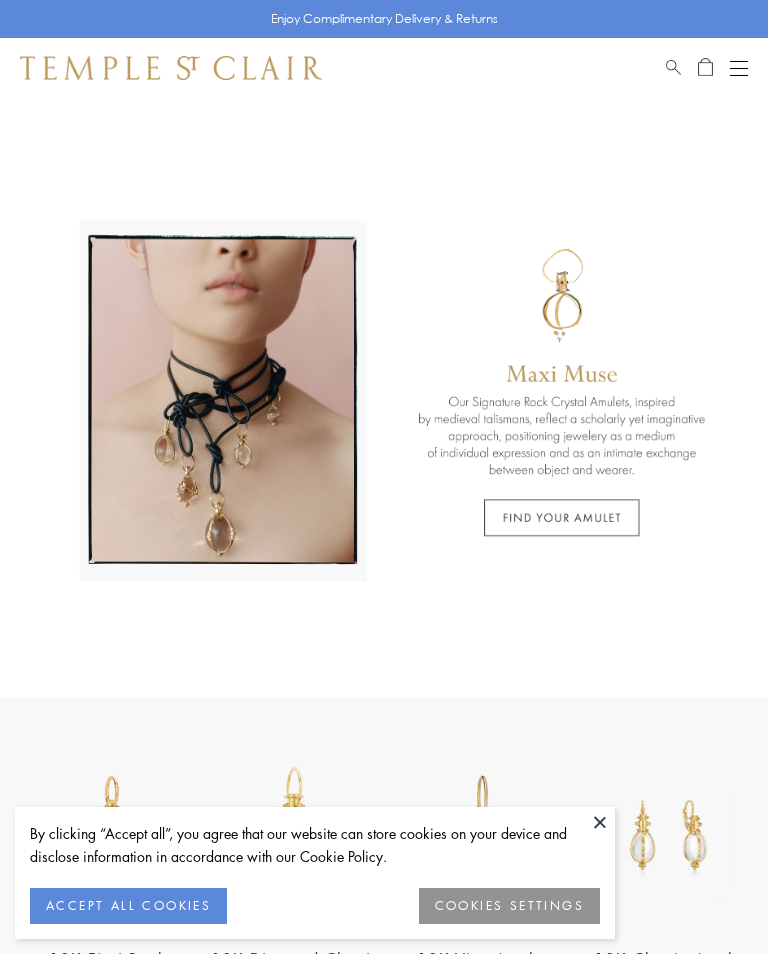 scroll, scrollTop: 0, scrollLeft: 0, axis: both 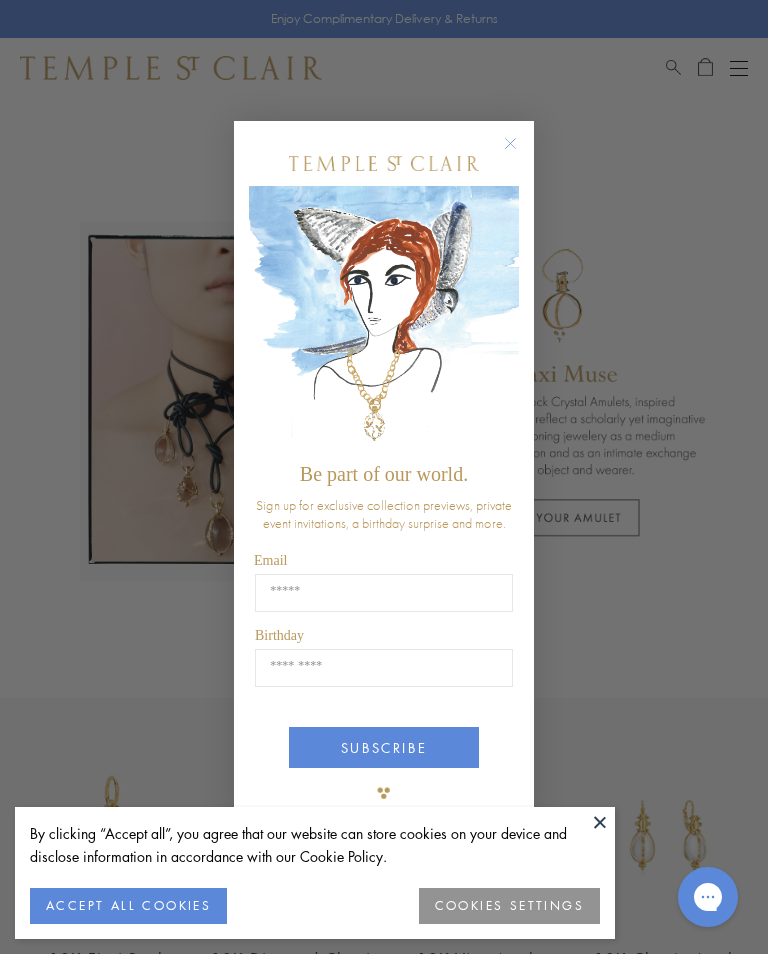 click on "Close dialog" at bounding box center (520, 153) 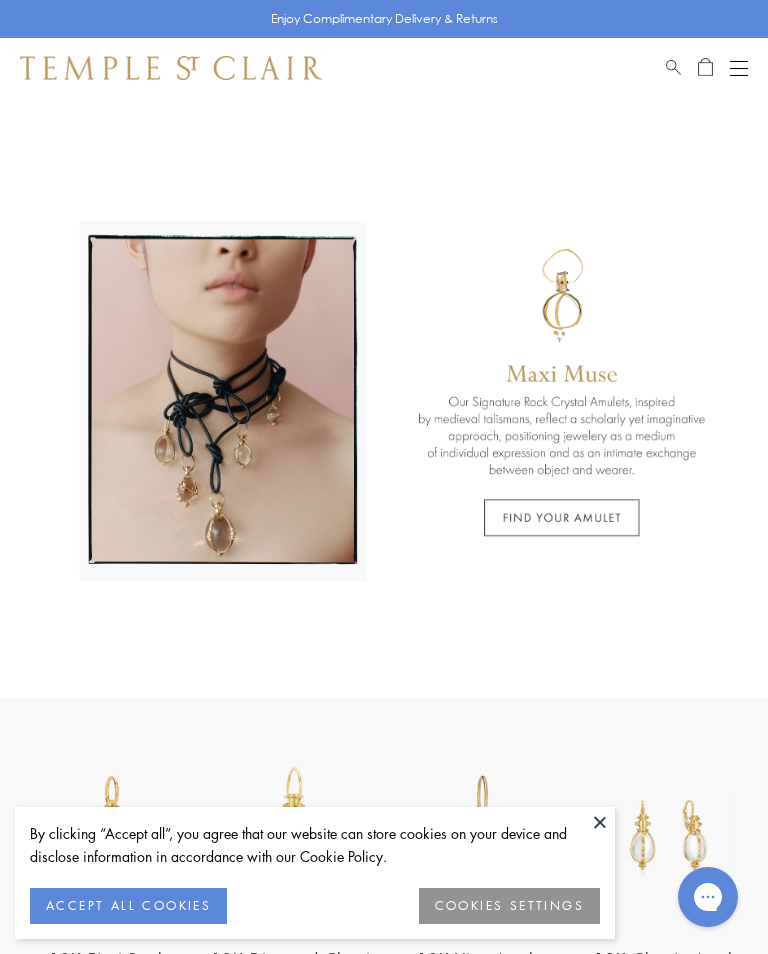 click at bounding box center (671, 836) 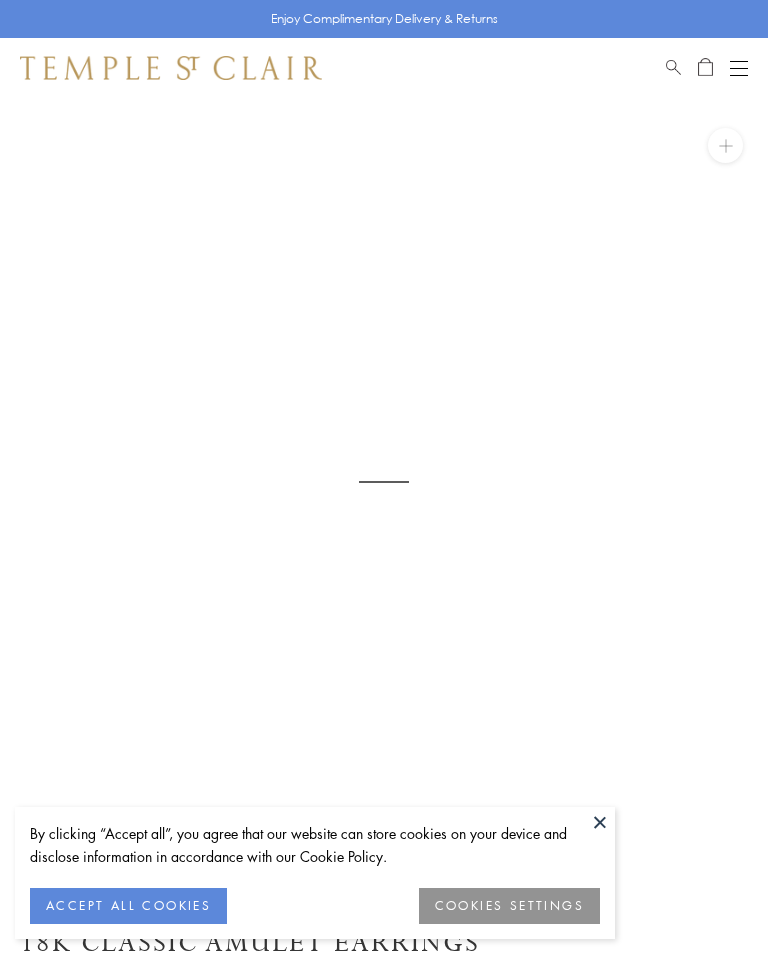 scroll, scrollTop: 0, scrollLeft: 0, axis: both 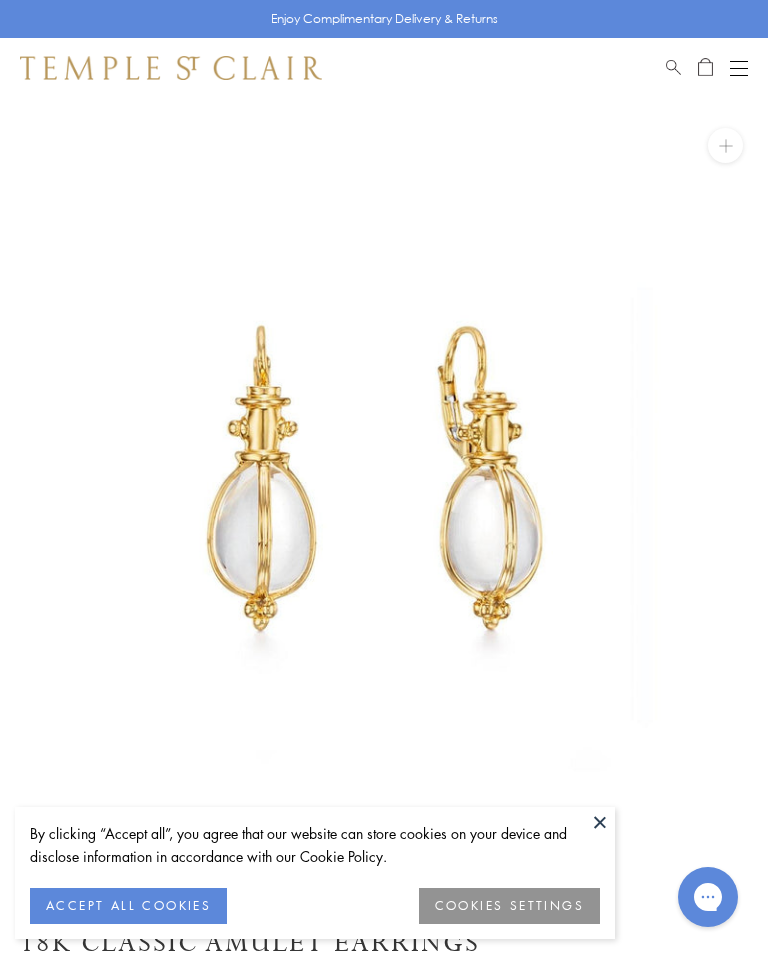 click at bounding box center [600, 822] 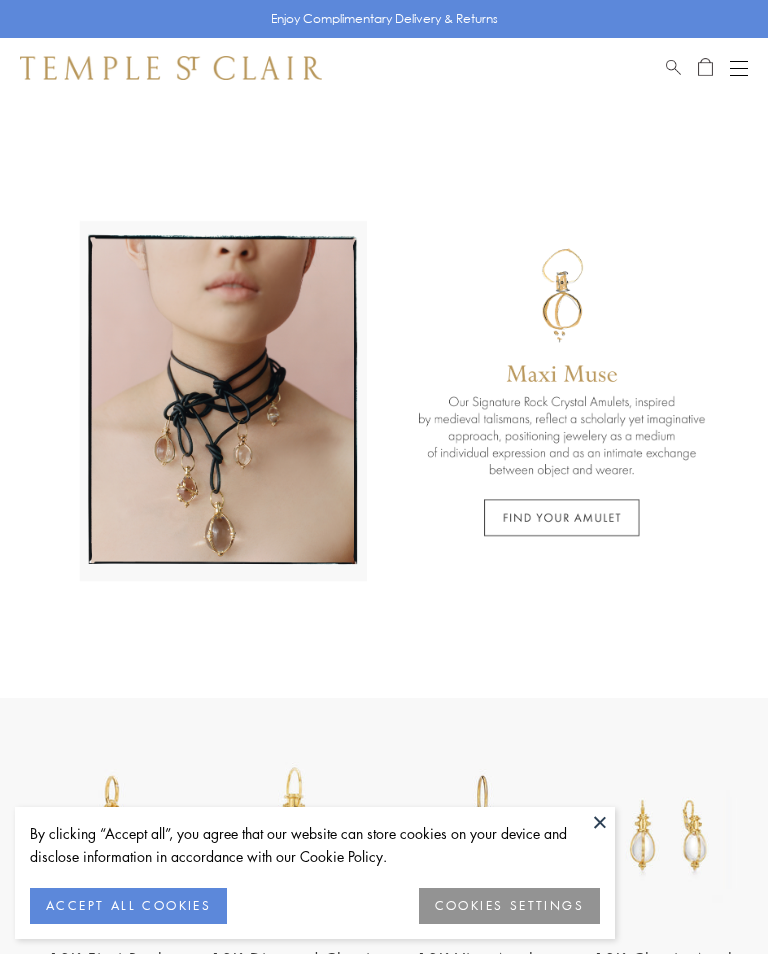scroll, scrollTop: 0, scrollLeft: 0, axis: both 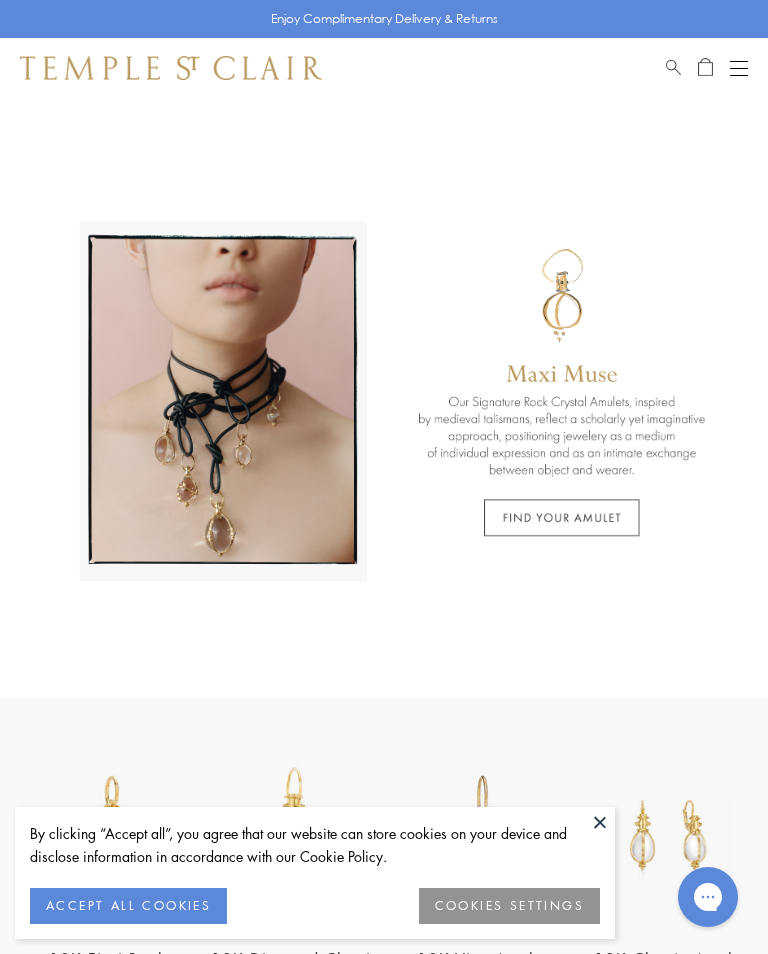 click at bounding box center (600, 822) 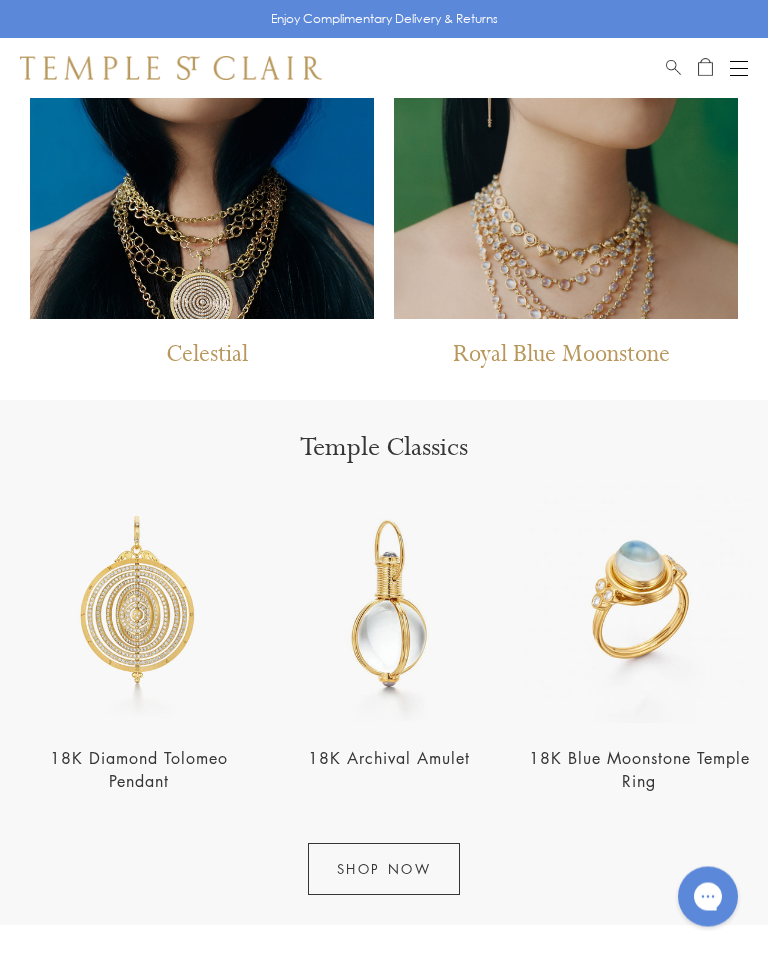 scroll, scrollTop: 1265, scrollLeft: 0, axis: vertical 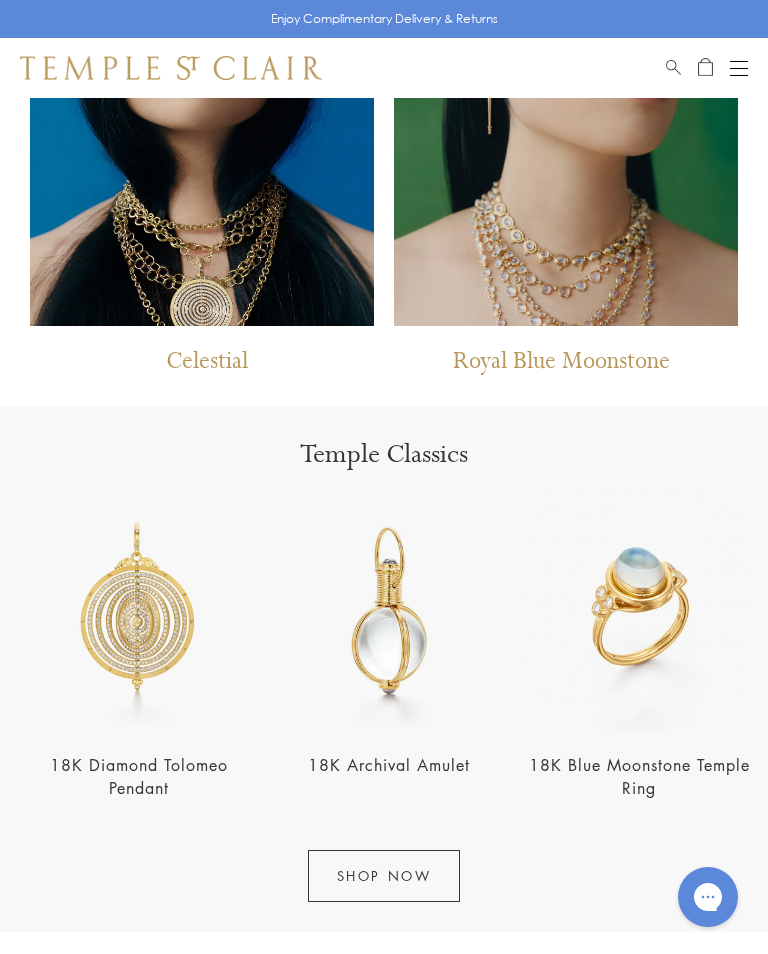 click on "Celestial" at bounding box center [207, 356] 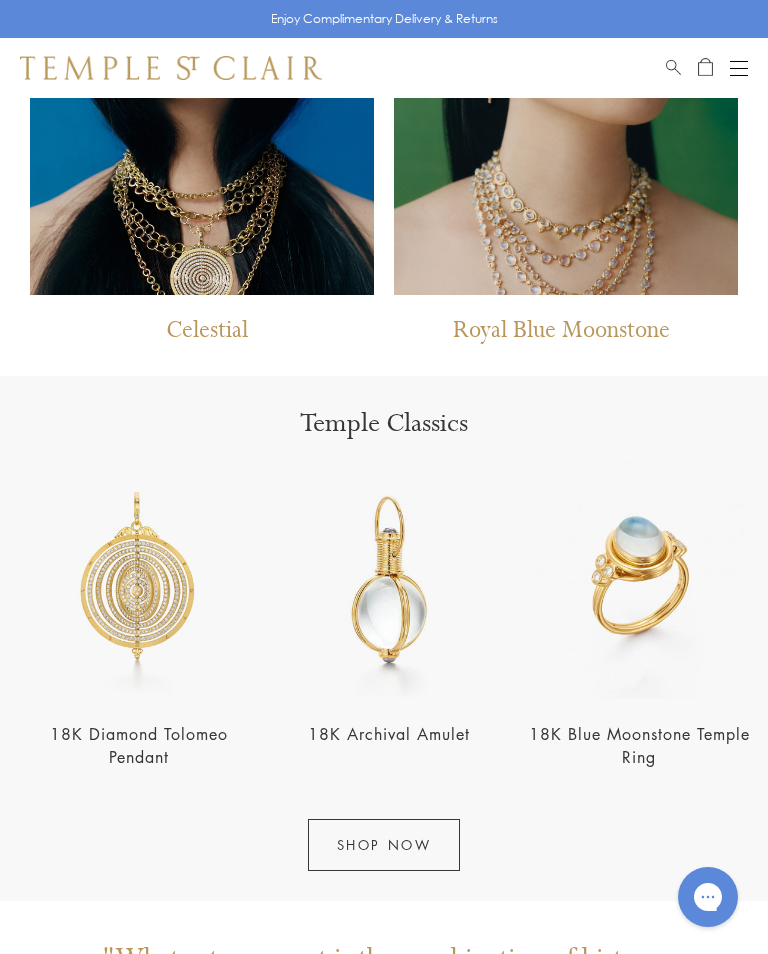 click at bounding box center [739, 68] 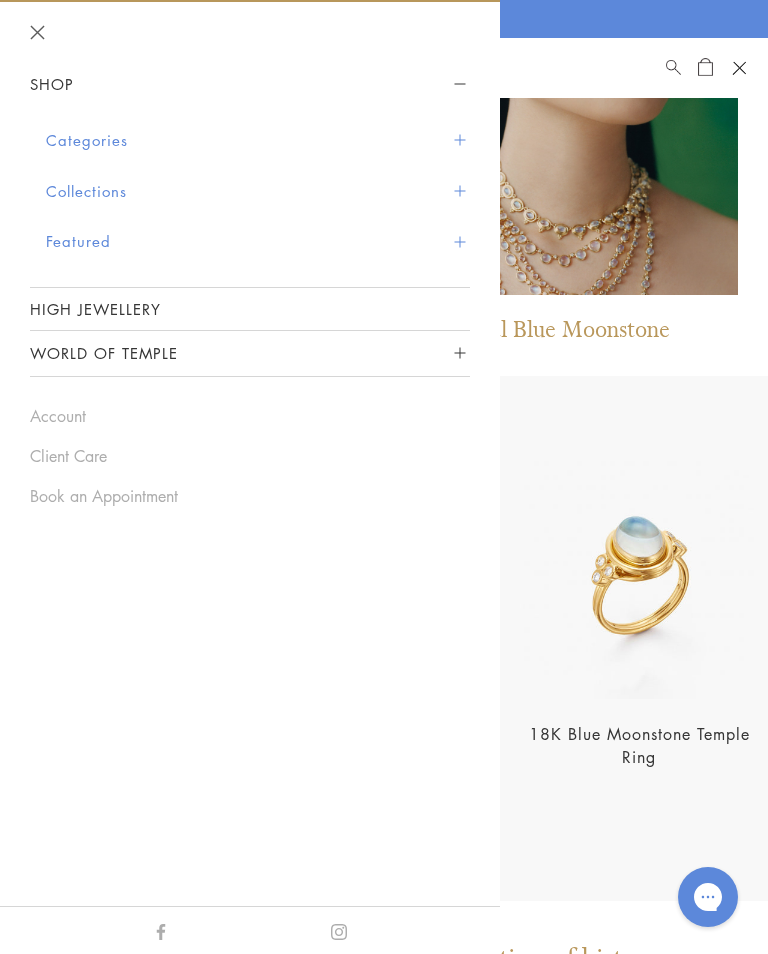 click on "Collections" at bounding box center [258, 191] 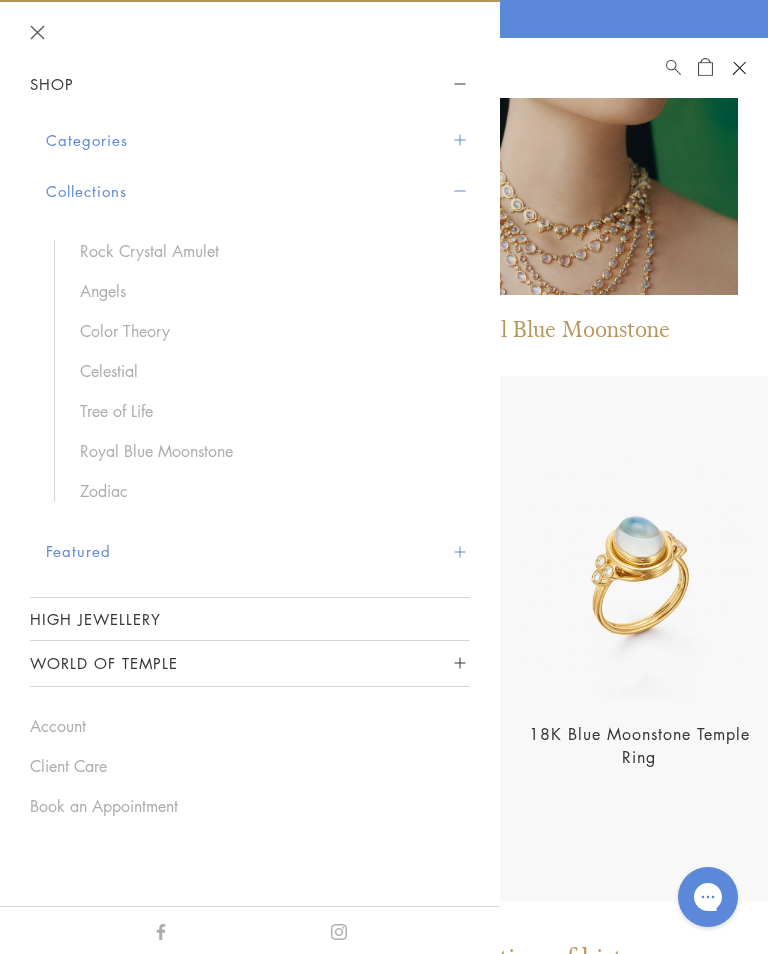 click on "Categories
Amulets
Pendants & Charms
Lockets
Chains & Leather Cords
Earrings
Rings
Bracelets & Bangles
Necklaces
Books & Notebooks
View All Collections" at bounding box center (250, 352) 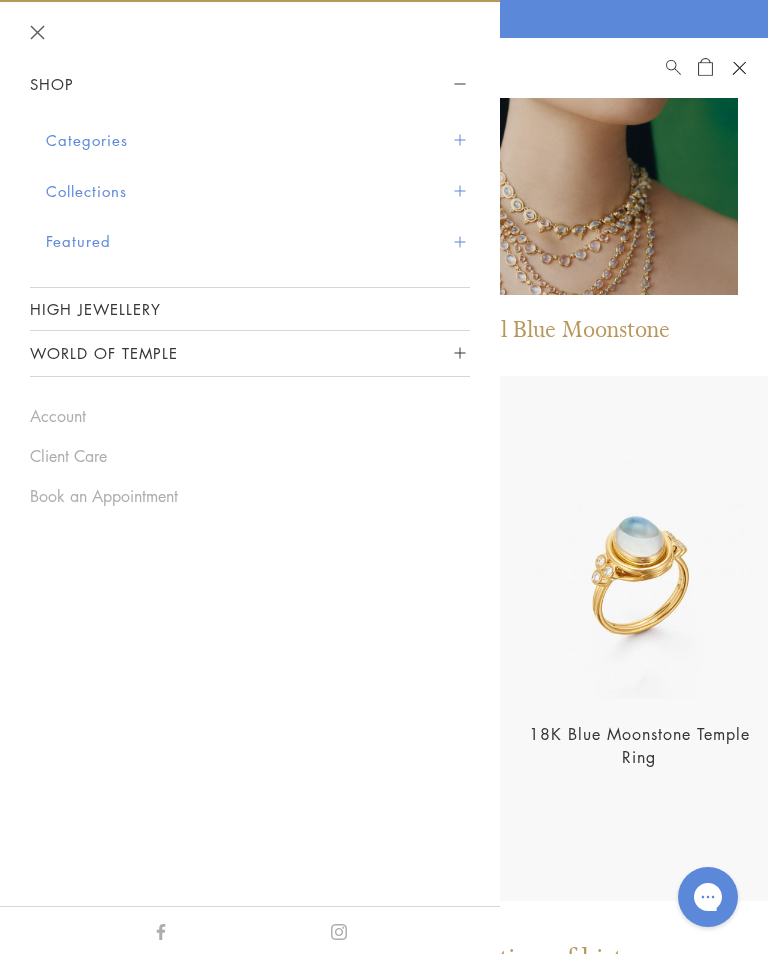 click on "Categories" at bounding box center [258, 140] 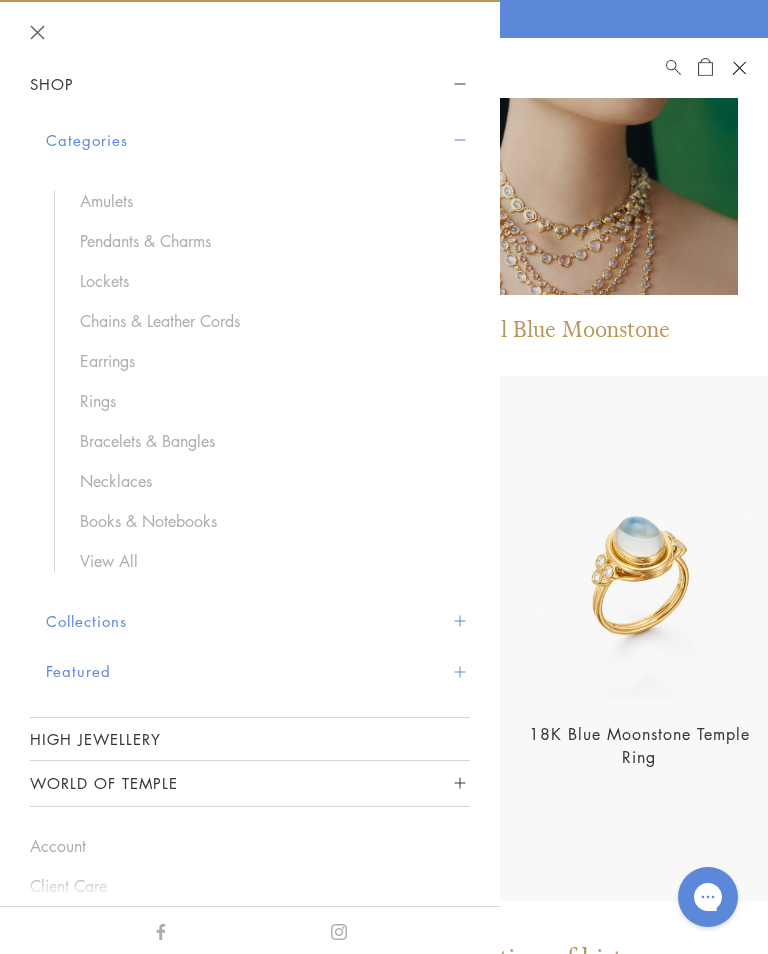 scroll, scrollTop: 1, scrollLeft: 0, axis: vertical 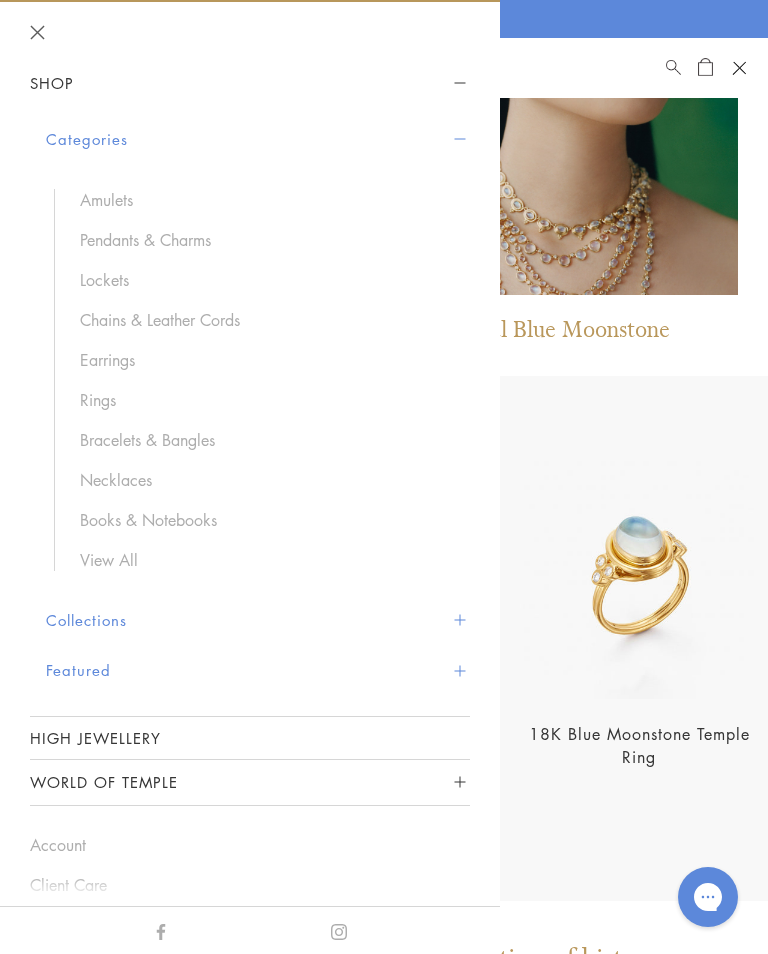 click on "Categories" at bounding box center [258, 139] 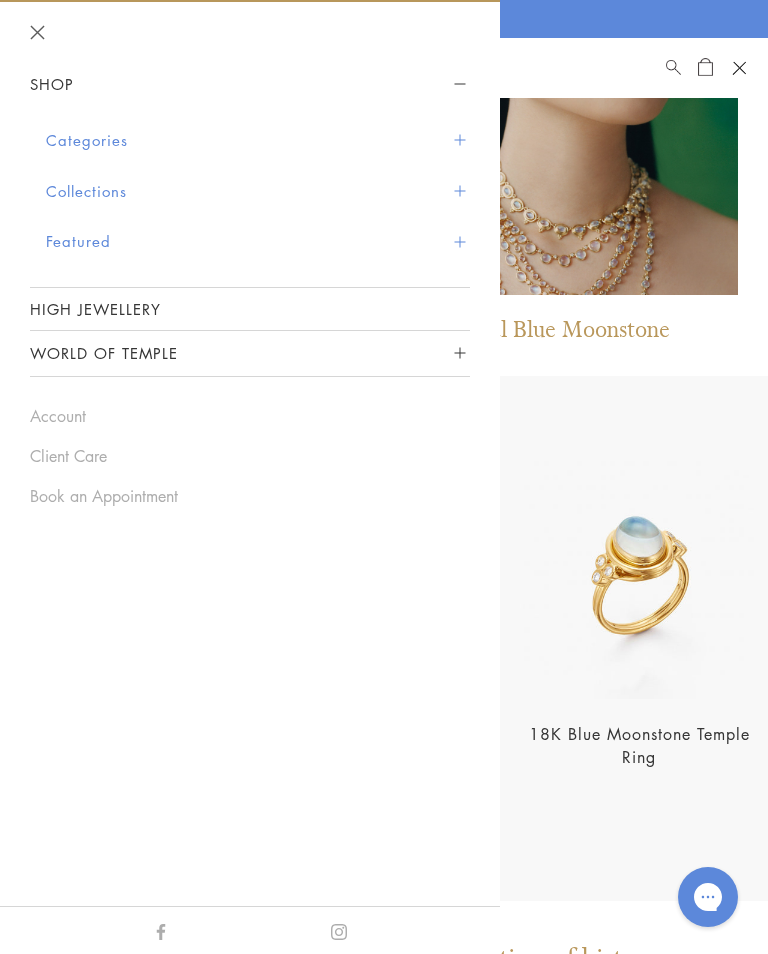 scroll, scrollTop: 0, scrollLeft: 0, axis: both 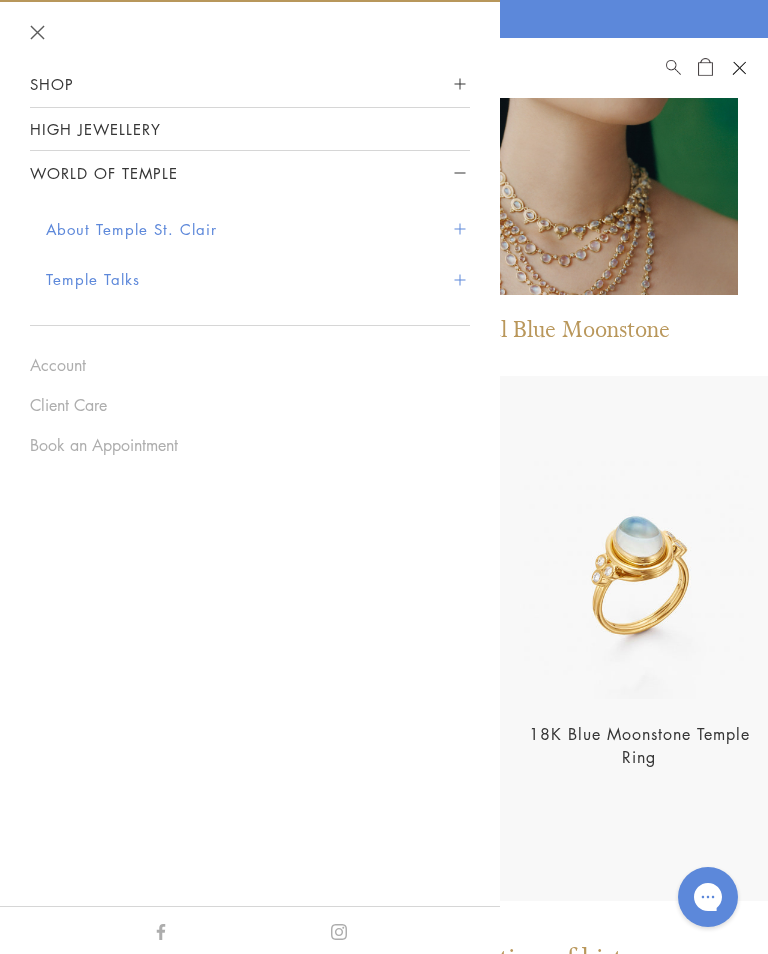 click on "About Temple St. Clair" at bounding box center (258, 229) 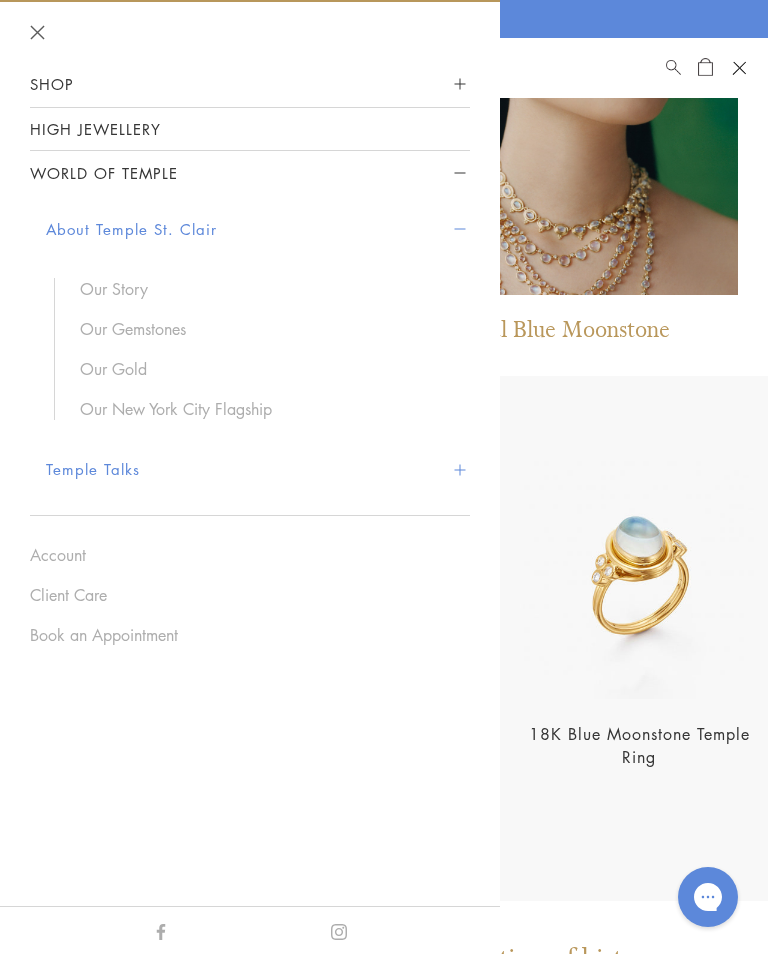 click on "Our Story" at bounding box center (265, 289) 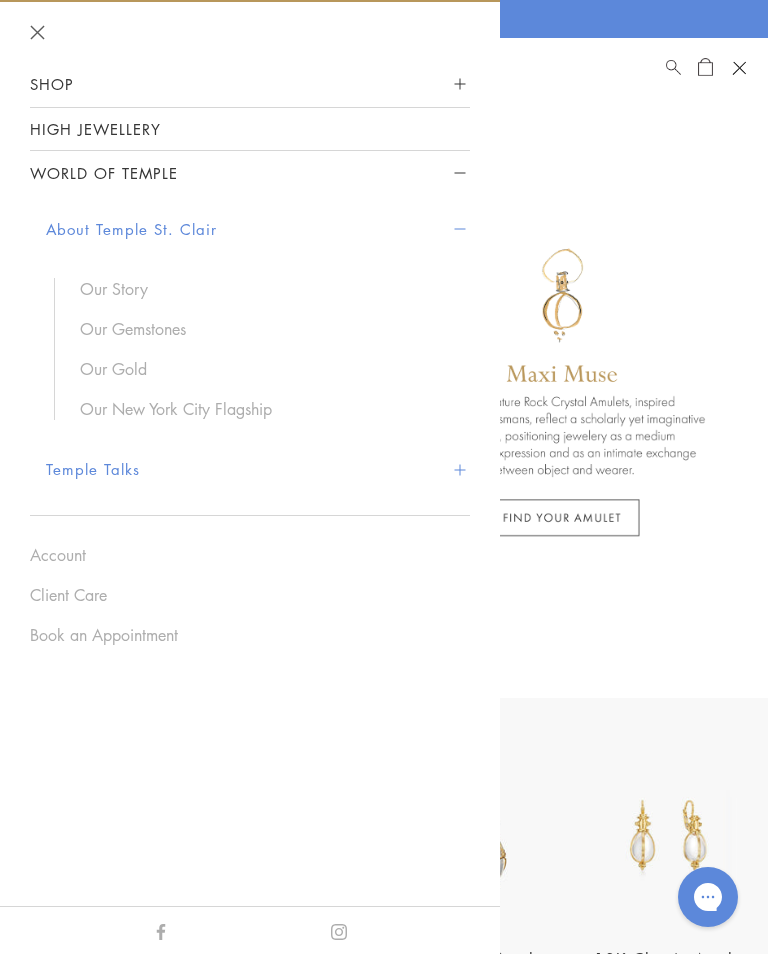 scroll, scrollTop: 1296, scrollLeft: 0, axis: vertical 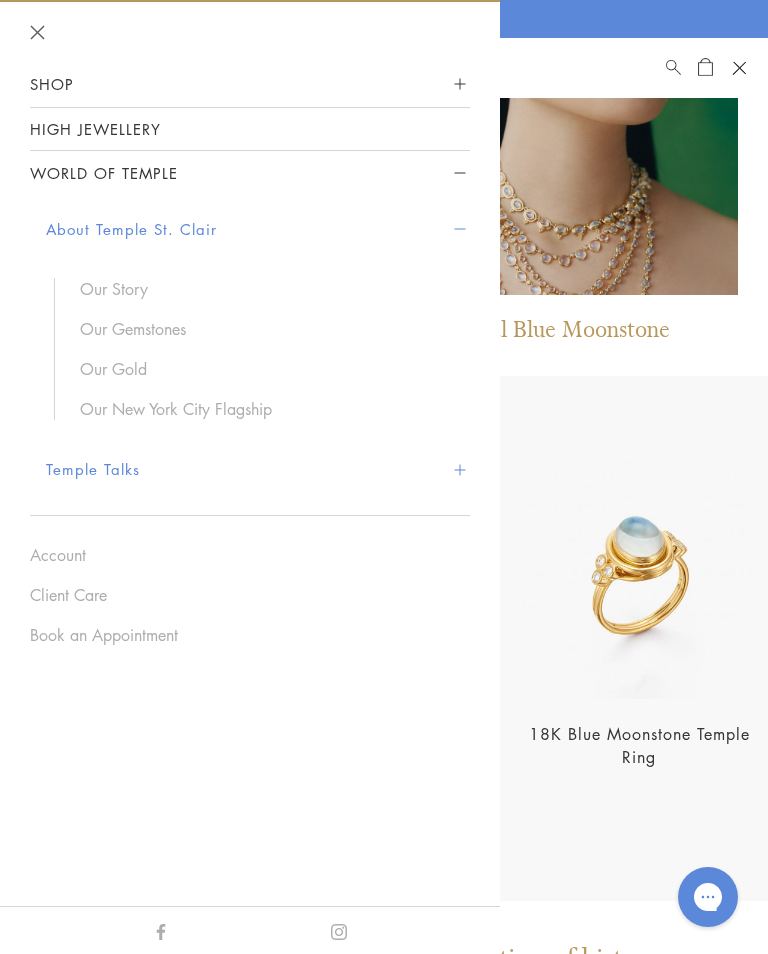 click on "Our Gold" at bounding box center (265, 369) 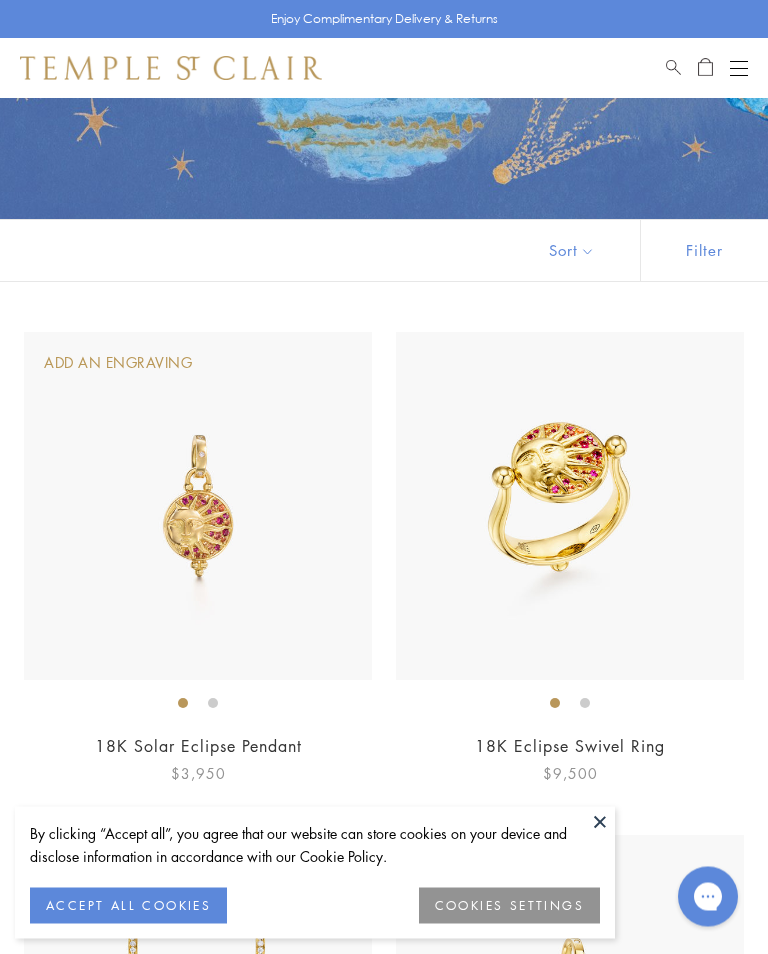 scroll, scrollTop: 229, scrollLeft: 0, axis: vertical 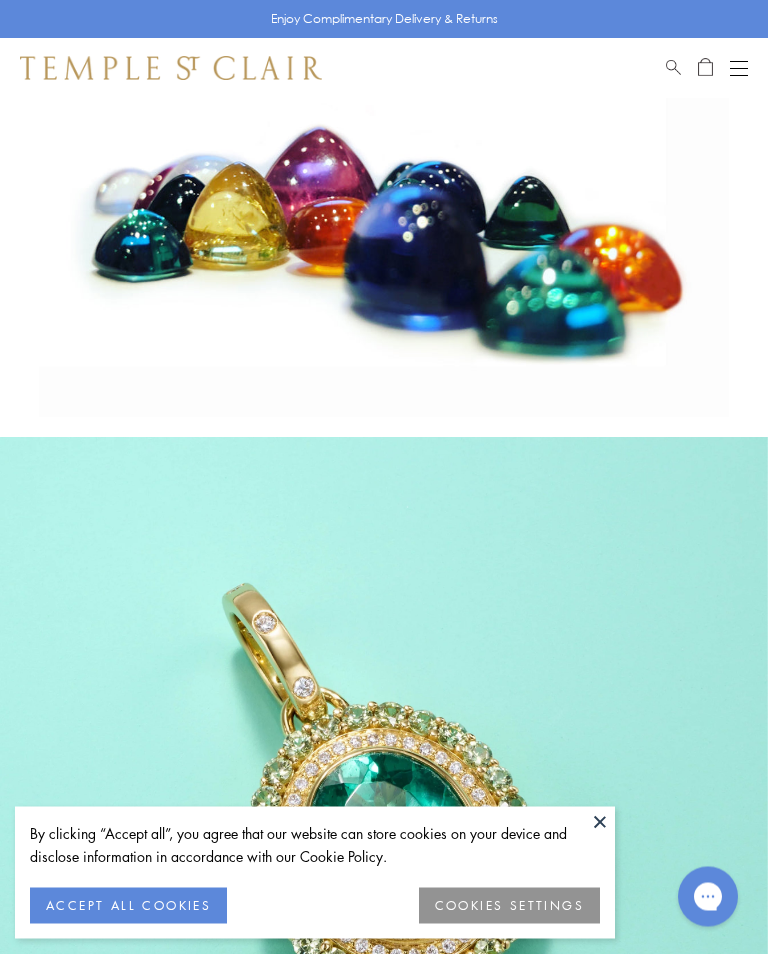 click on "Shop Shop
Categories Amulets   Pendants & Charms   Lockets   Chains & Leather Cords   Earrings   Rings   Bracelets & Bangles   Necklaces   Books & Notebooks   View All   Collections Rock Crystal Amulet   Angels   Color Theory   Celestial   Tree of Life   Royal Blue Moonstone   Zodiac   Featured Travel Jewels   New Arrivals   S25 Fiori Collection   Our Exclusive Jewels   Jewels to Personalize   Limited Edition Jewels   Sassini Rings   Temple Classics   Temple St. Clair x Big Life Foundation    Curated for you
Temple Convertible Charm Bracelet Shop Now" at bounding box center [384, 68] 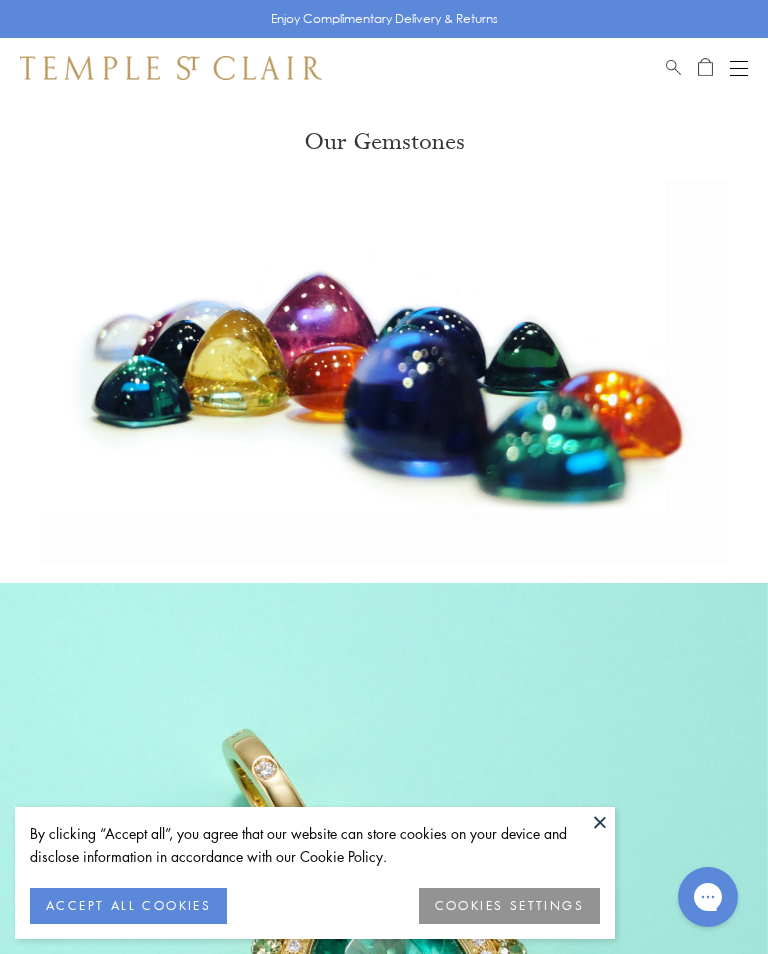 scroll, scrollTop: 0, scrollLeft: 0, axis: both 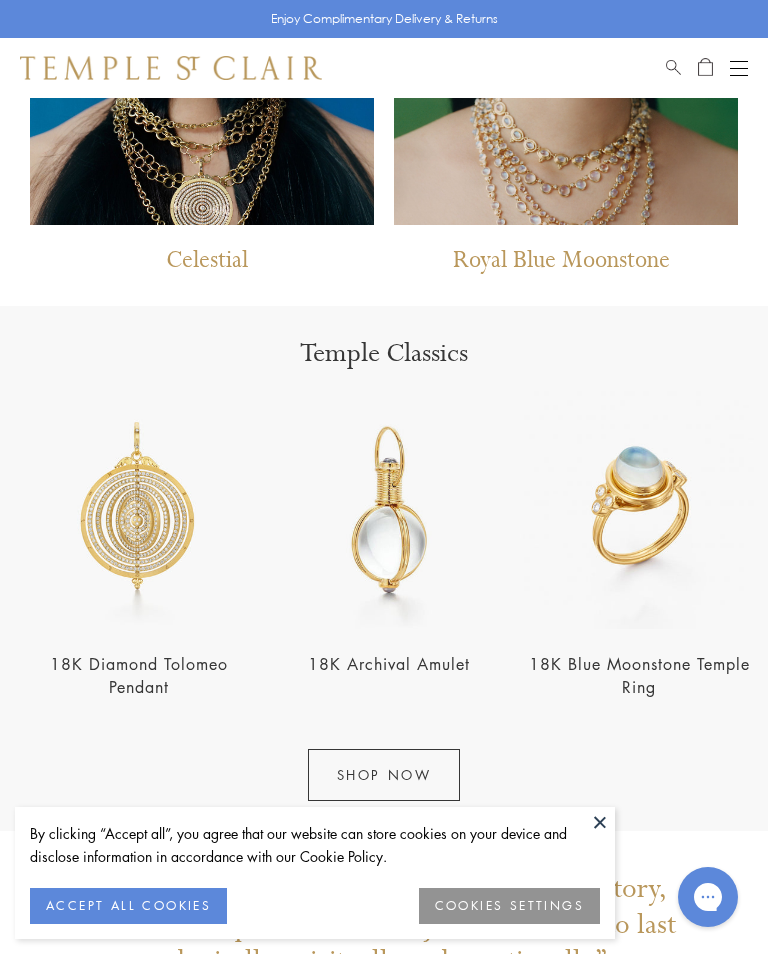 click at bounding box center [673, 64] 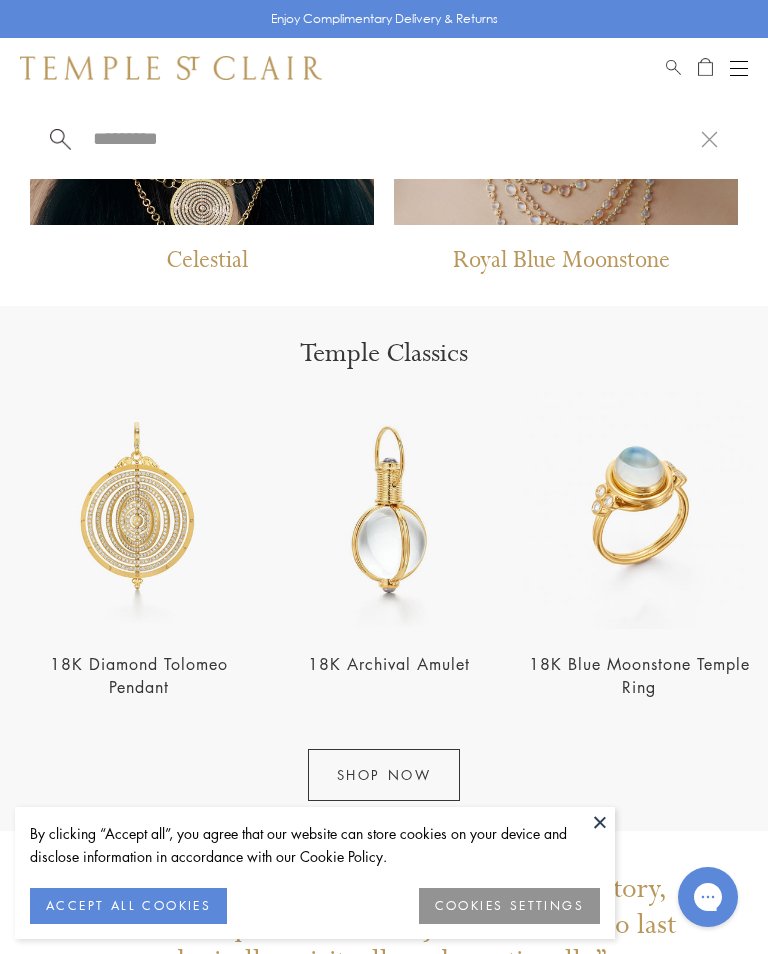 click at bounding box center [396, 138] 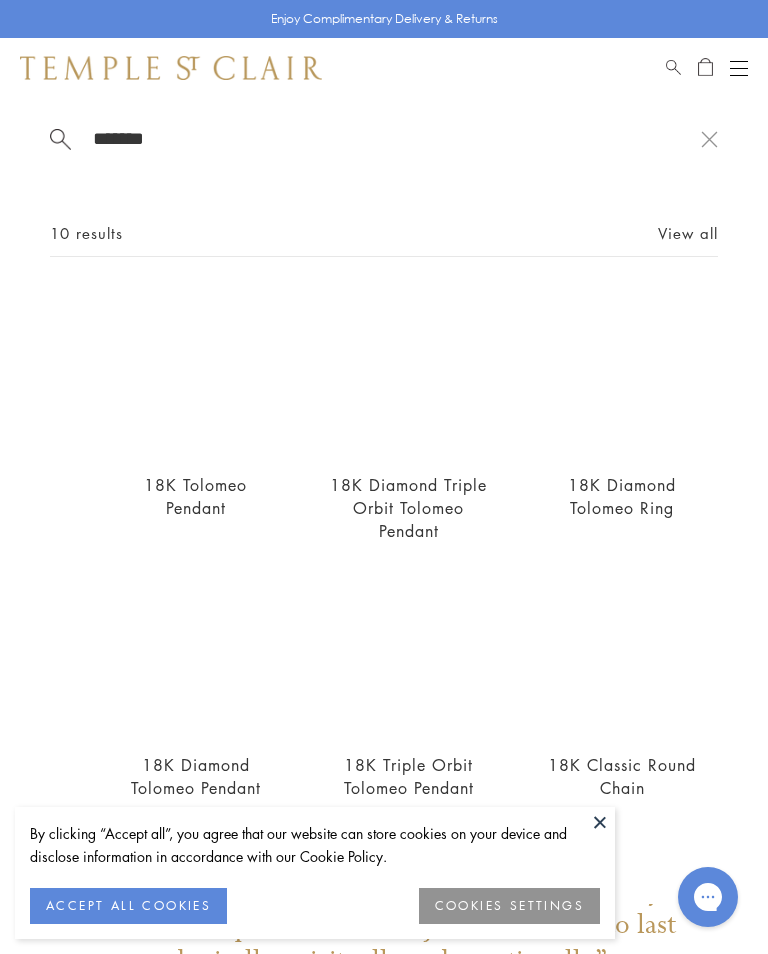 scroll, scrollTop: 0, scrollLeft: 0, axis: both 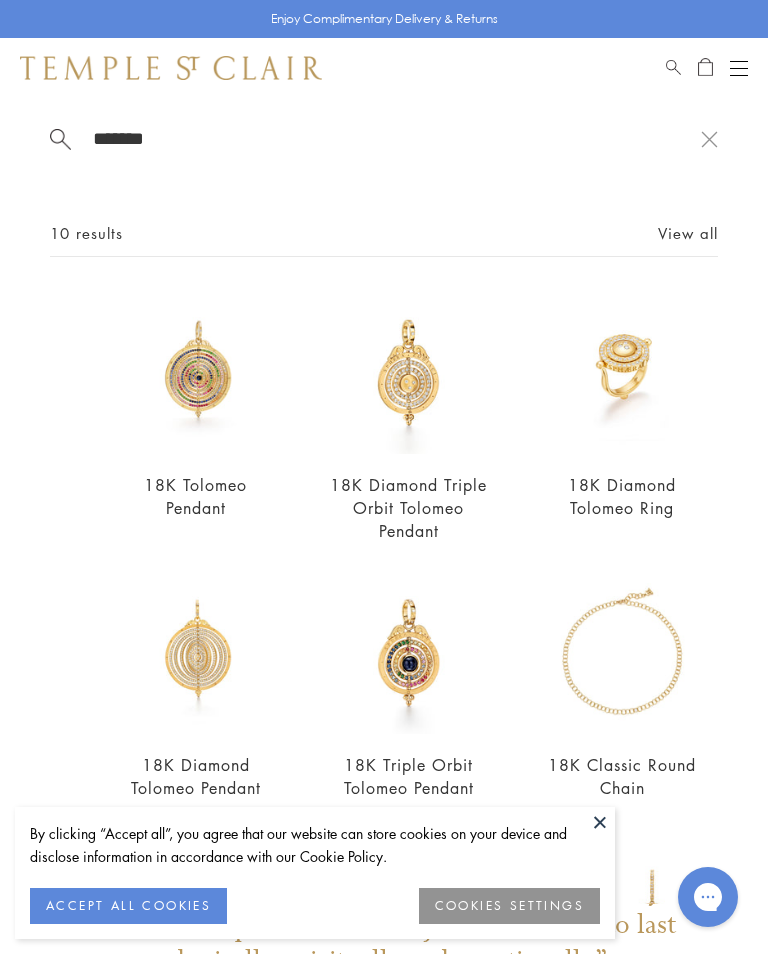 type on "*******" 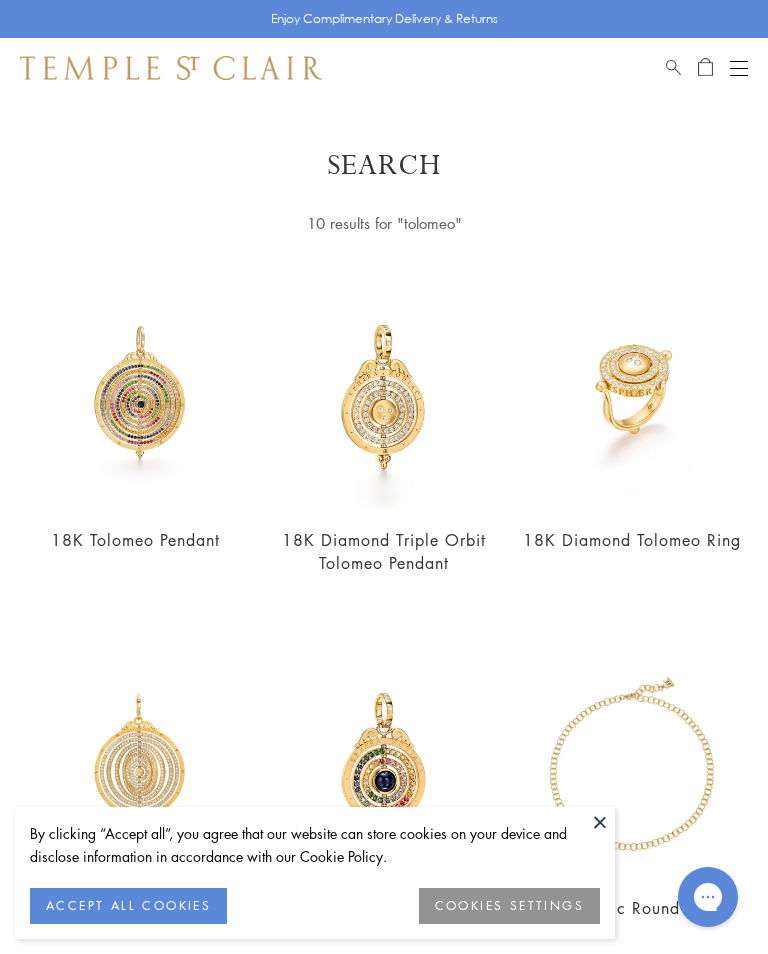 scroll, scrollTop: 0, scrollLeft: 0, axis: both 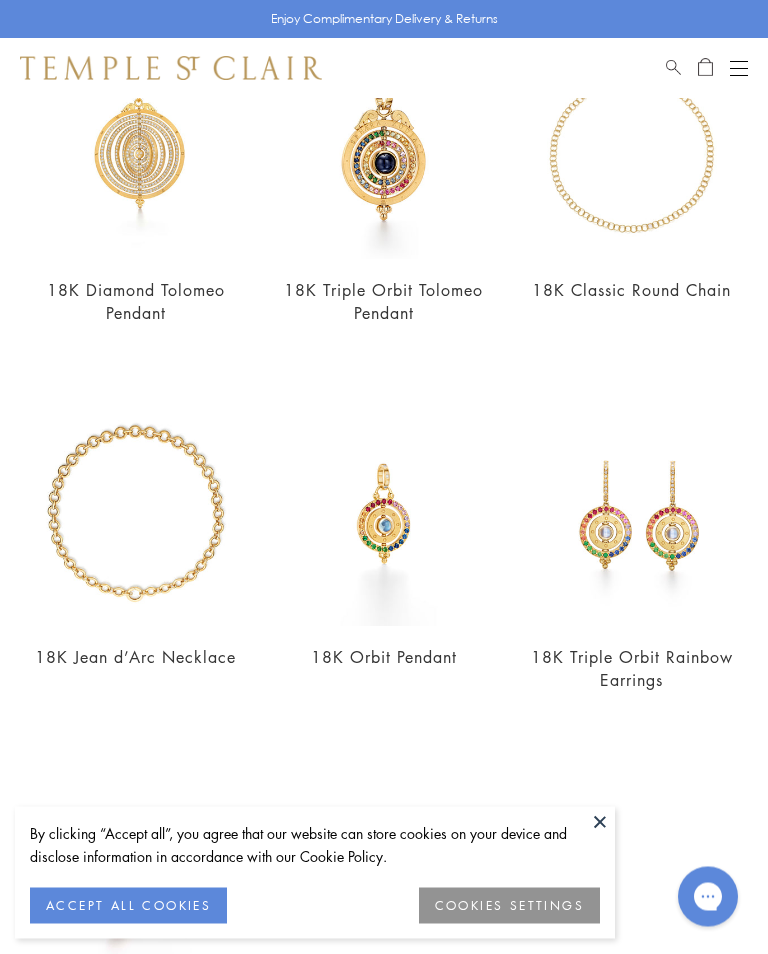 click at bounding box center (384, 515) 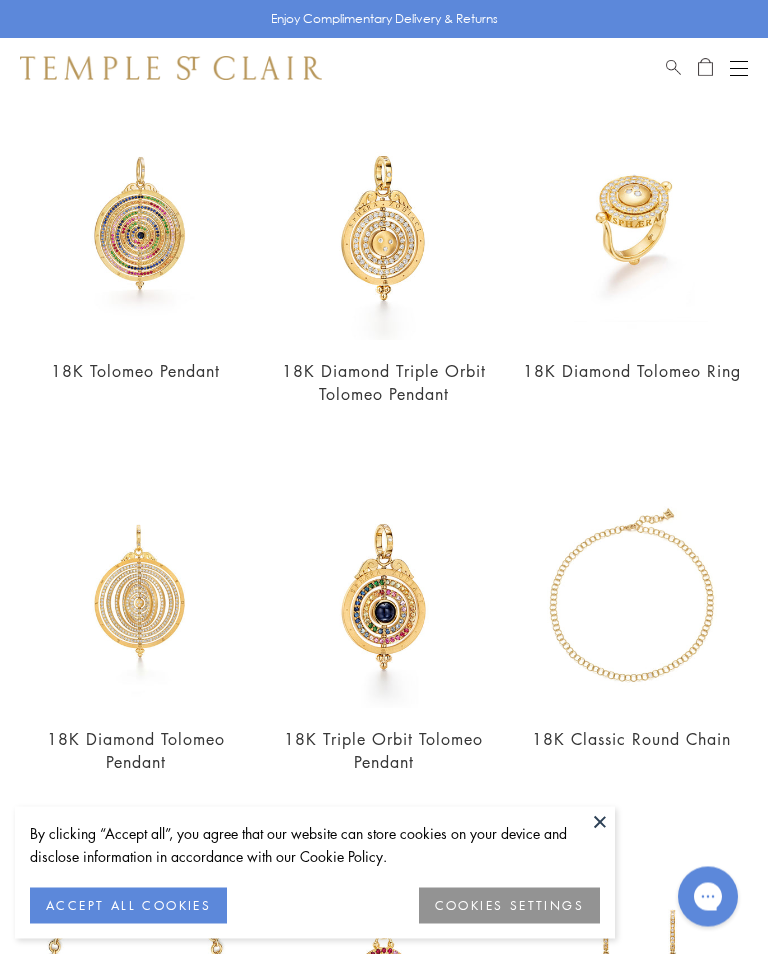 scroll, scrollTop: 0, scrollLeft: 0, axis: both 